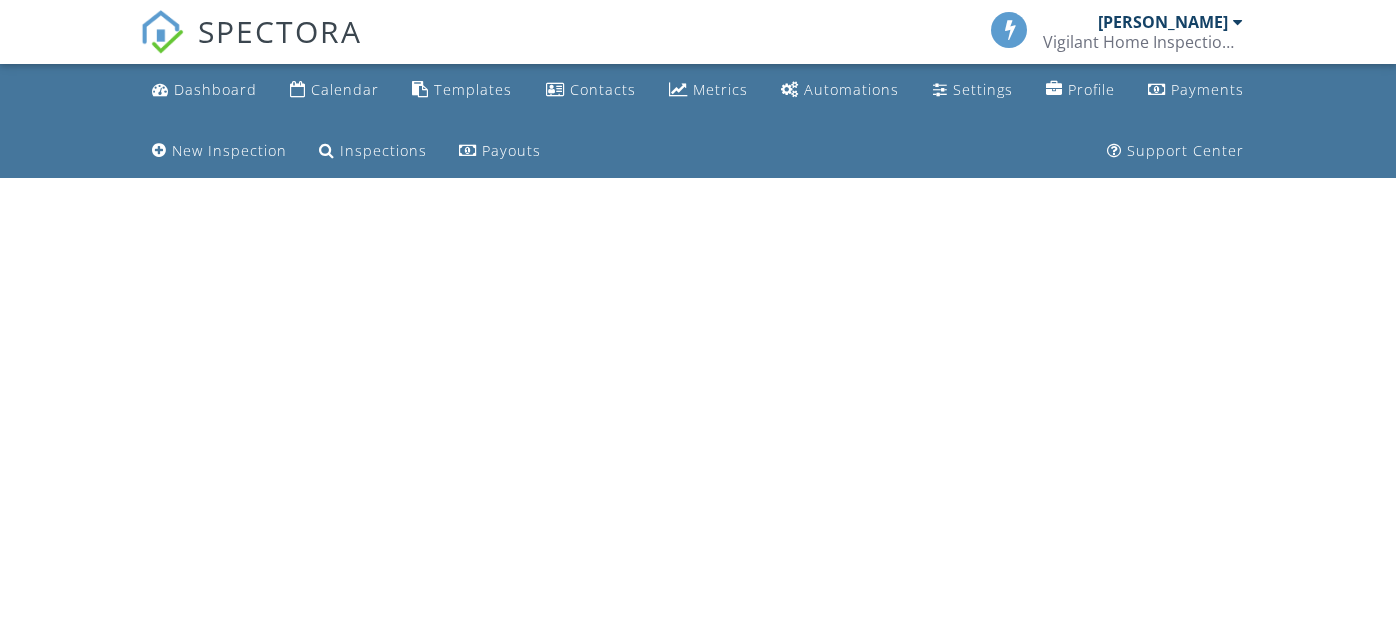 scroll, scrollTop: 0, scrollLeft: 0, axis: both 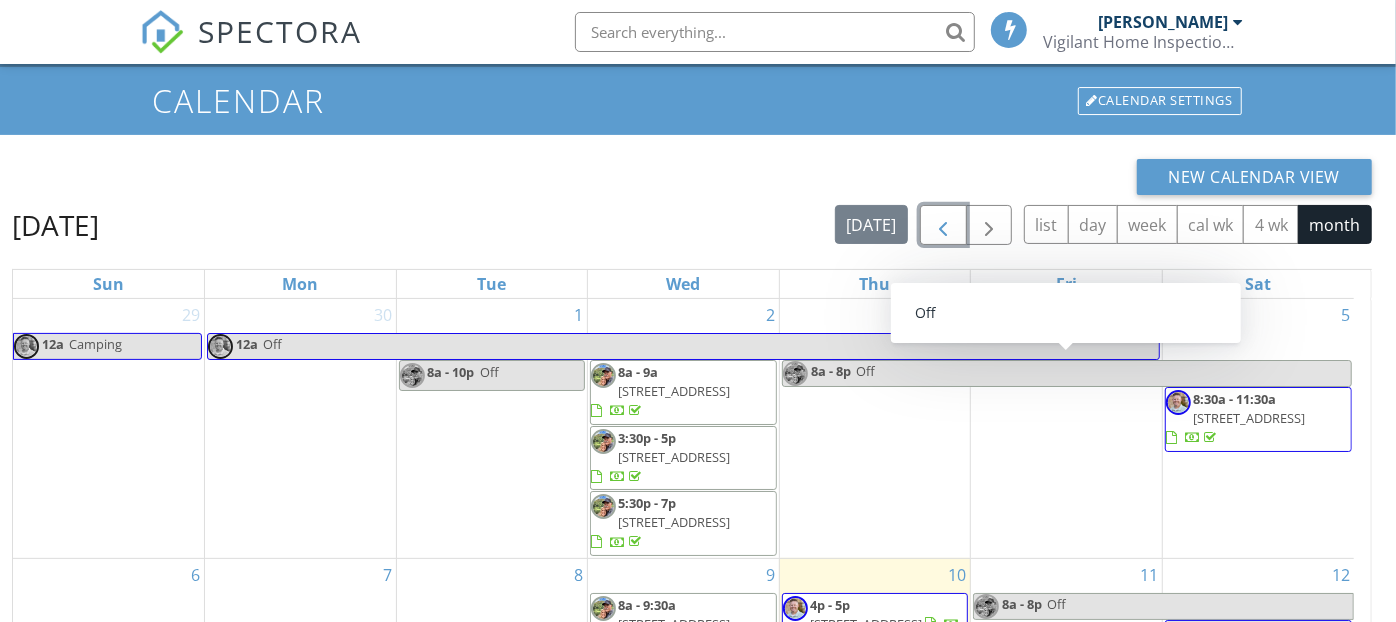 click at bounding box center (943, 226) 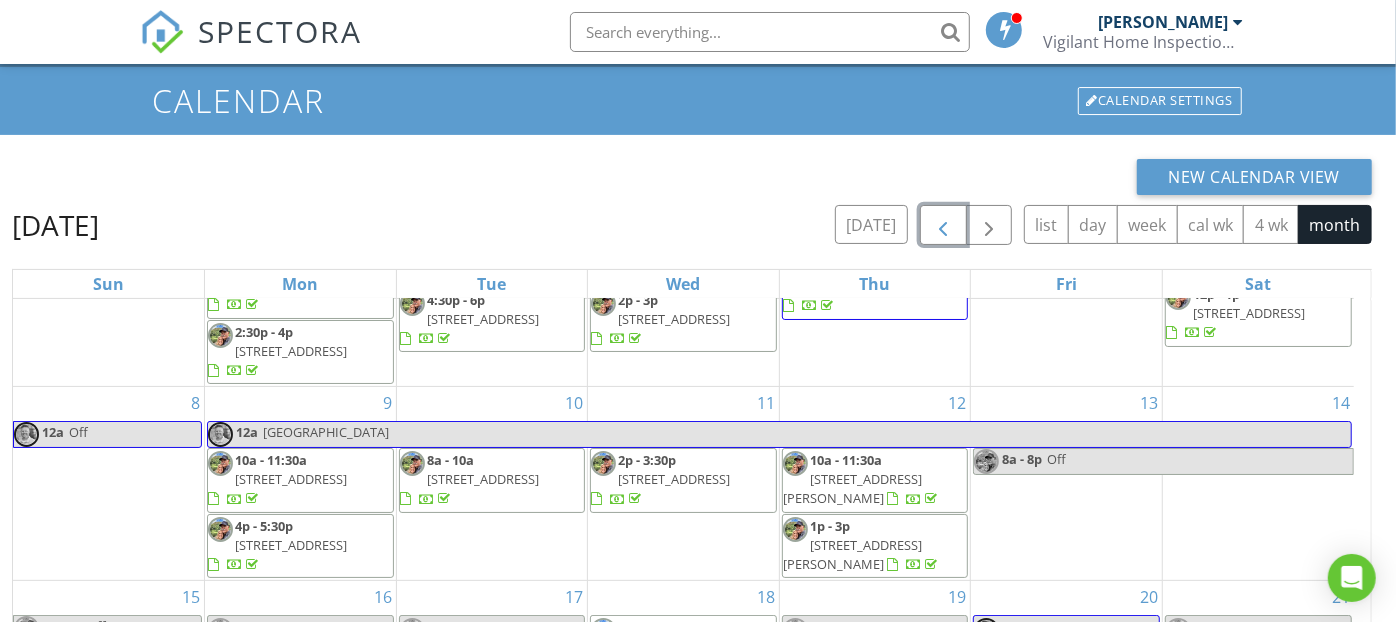 scroll, scrollTop: 0, scrollLeft: 0, axis: both 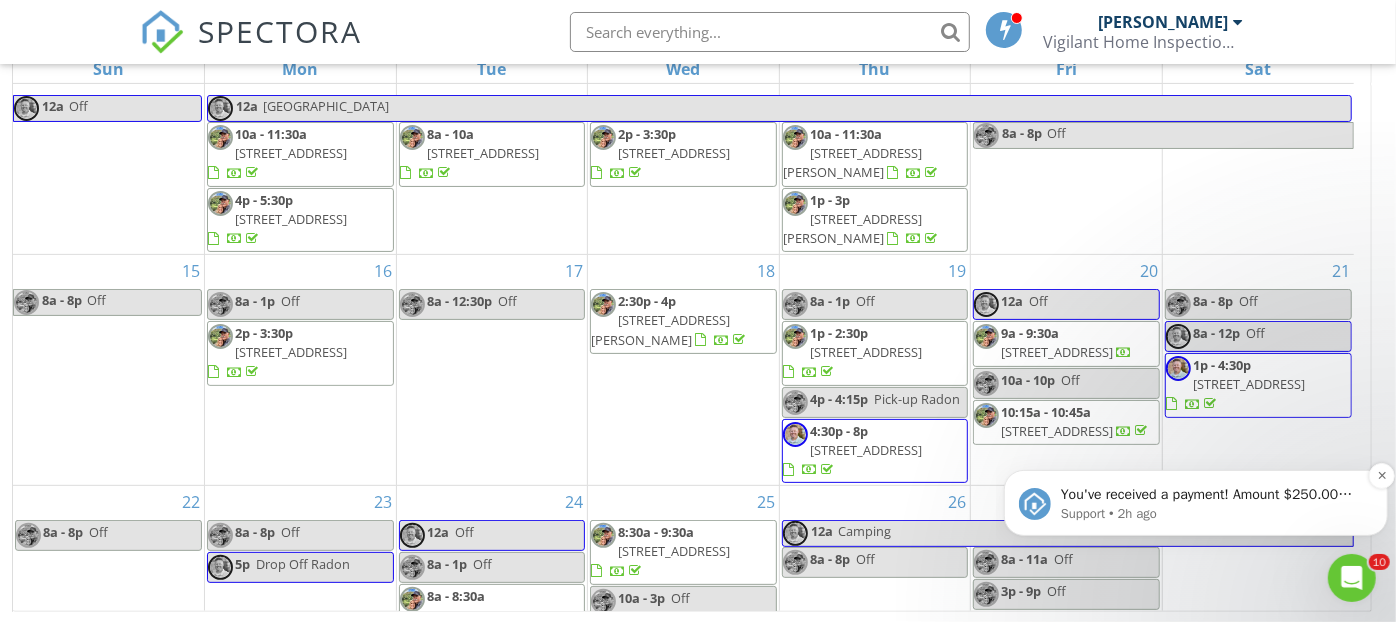 click on "You've received a payment!  Amount  $250.00  Fee  $3.99  Net  $246.01  Transaction #  pi_3RjOYwK7snlDGpRF1vLyM5TU  Inspection  6179 W Ladle Rapids St , Meridian, ID 83646 Payouts to your bank or debit card occur on a daily basis. Each payment usually takes two business days to process. You can view your pending payout amount here. If you have any questions reach out on our chat bubble at app.spectora.com." at bounding box center (1211, 494) 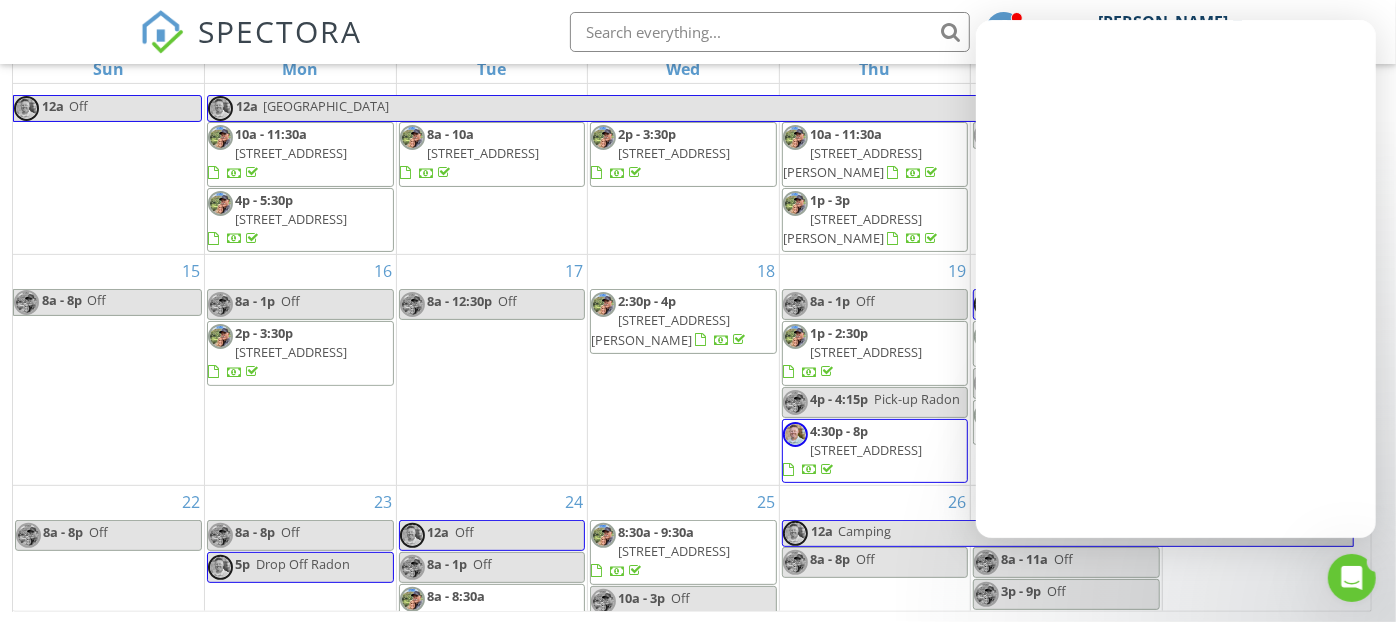 scroll, scrollTop: 0, scrollLeft: 0, axis: both 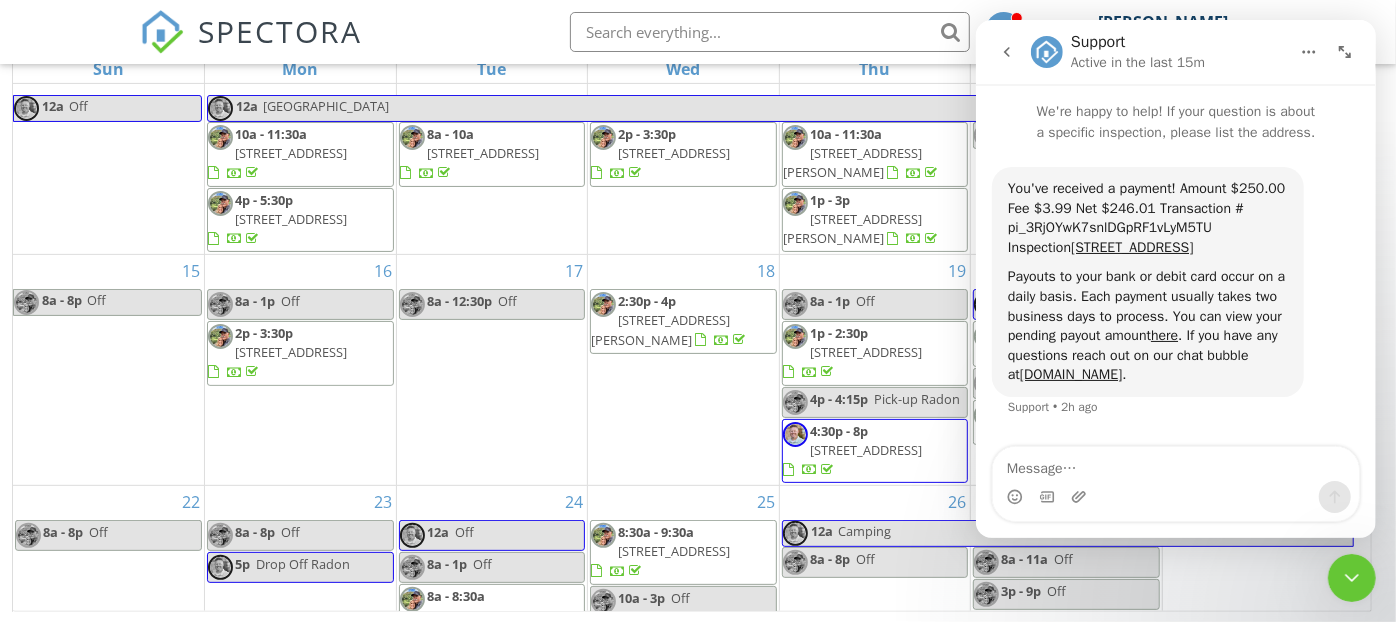 click on "28" at bounding box center [1258, 601] 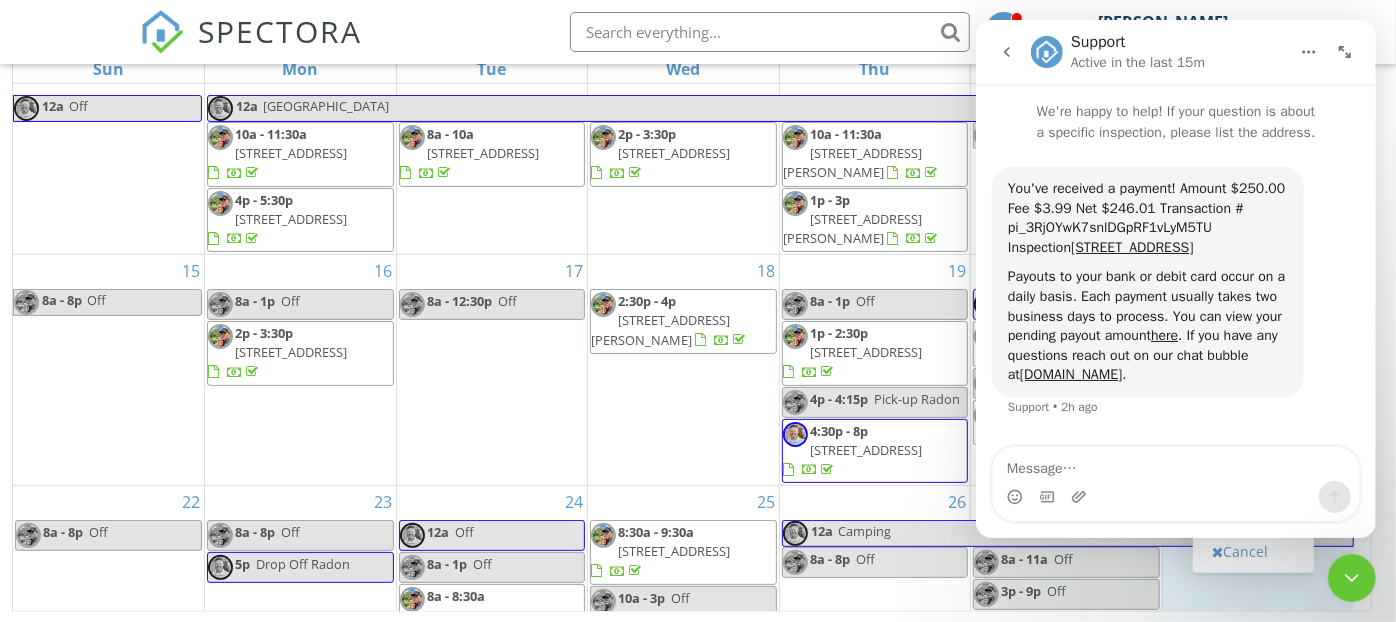 click at bounding box center (1351, 577) 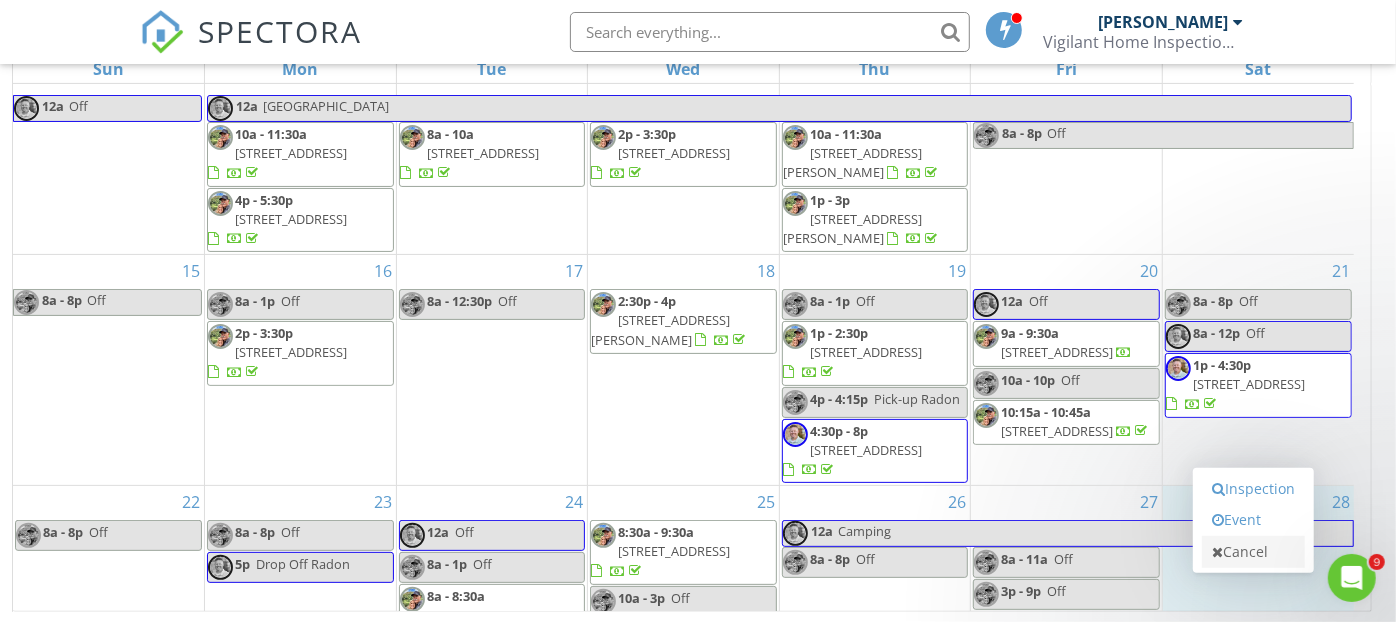 scroll, scrollTop: 0, scrollLeft: 0, axis: both 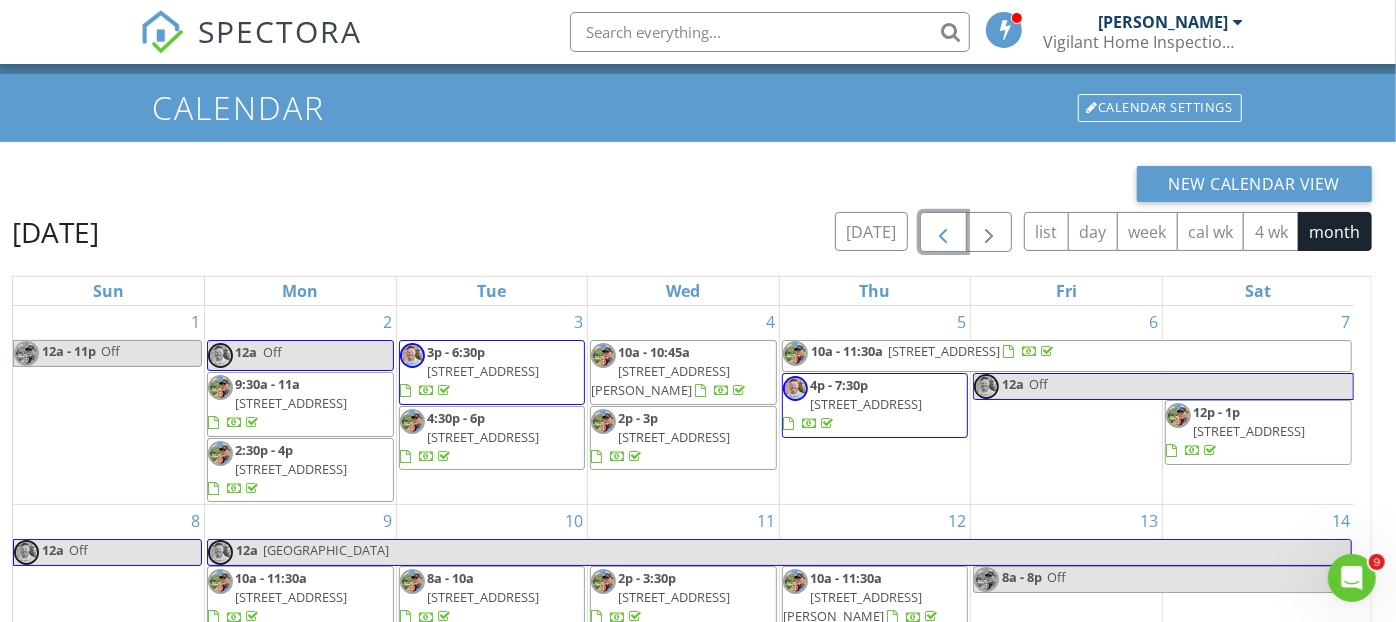 click at bounding box center [943, 233] 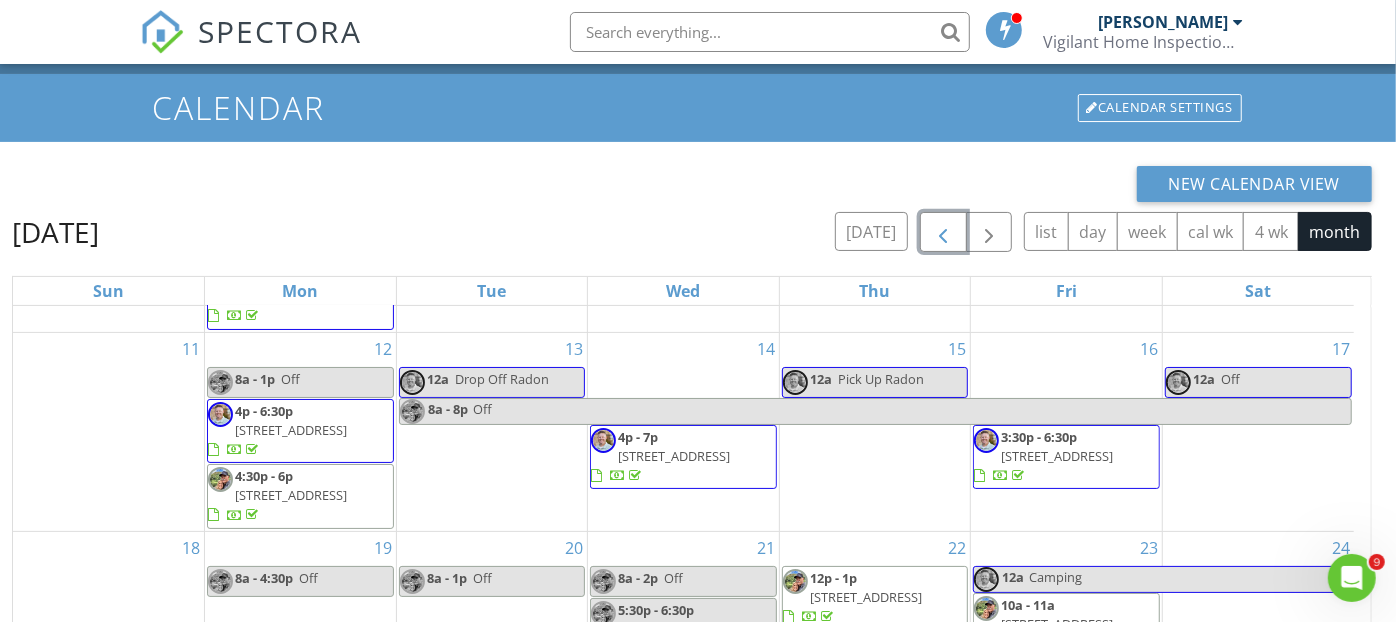 scroll, scrollTop: 211, scrollLeft: 0, axis: vertical 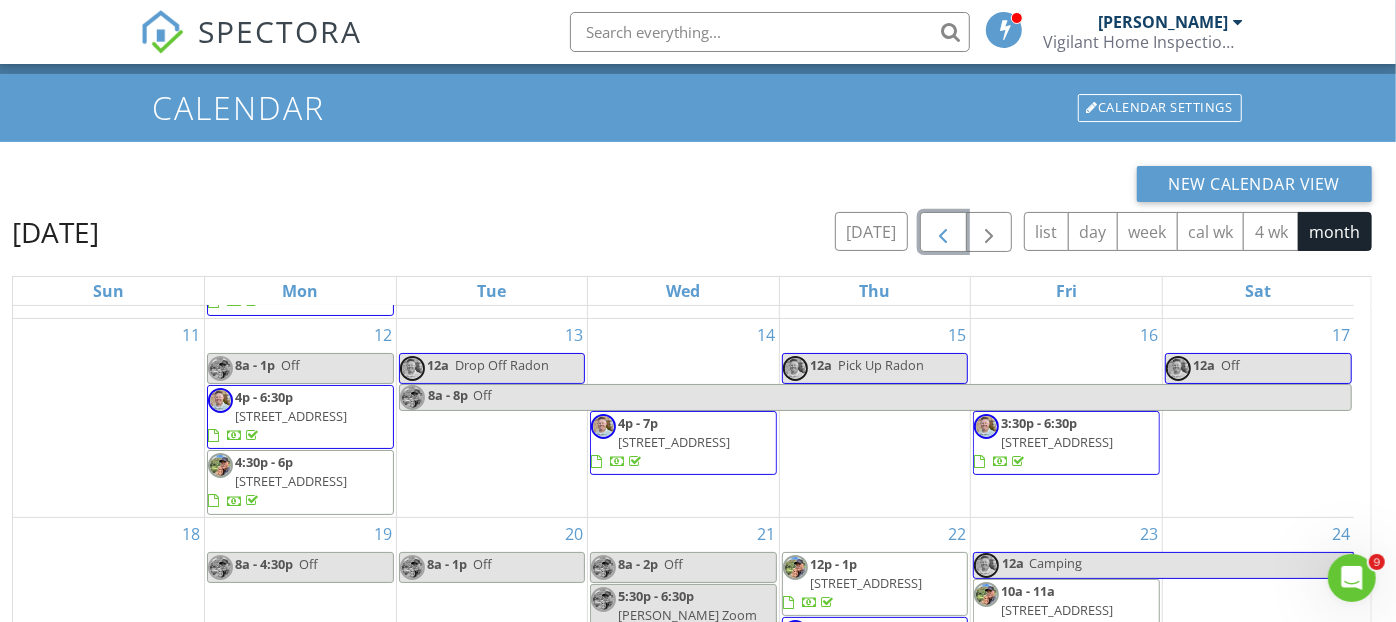 click on "3:30p - 6:30p" at bounding box center [1039, 423] 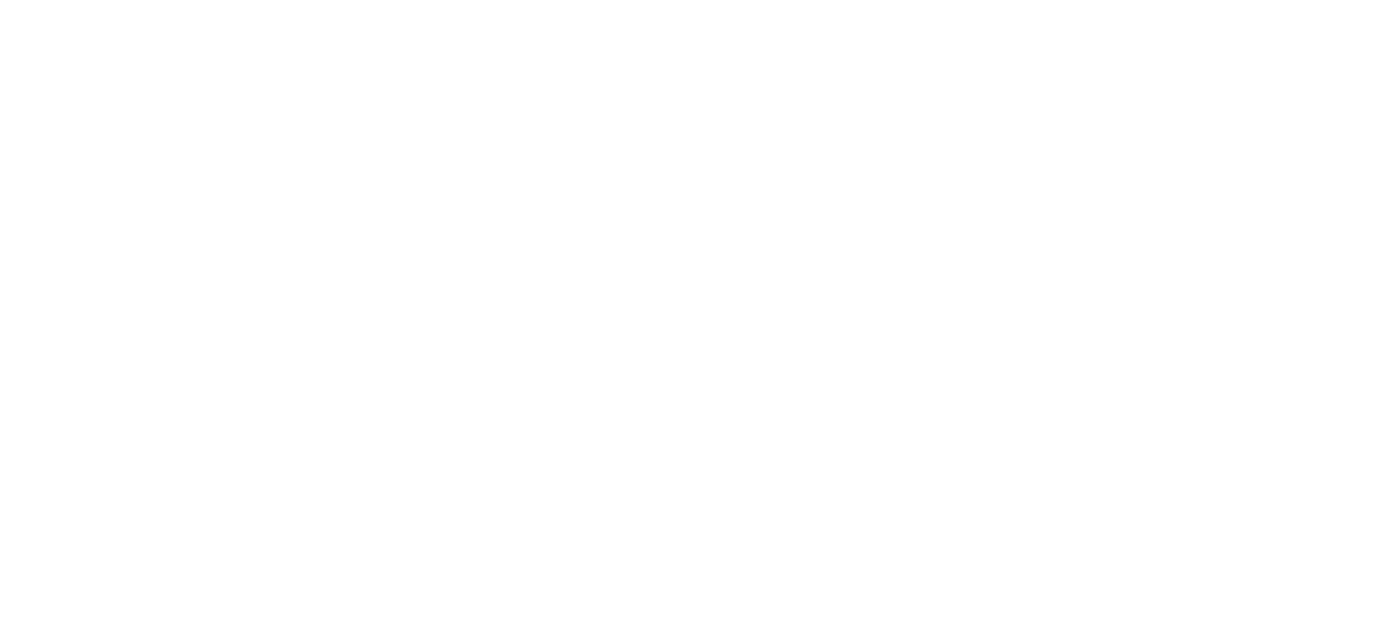 scroll, scrollTop: 0, scrollLeft: 0, axis: both 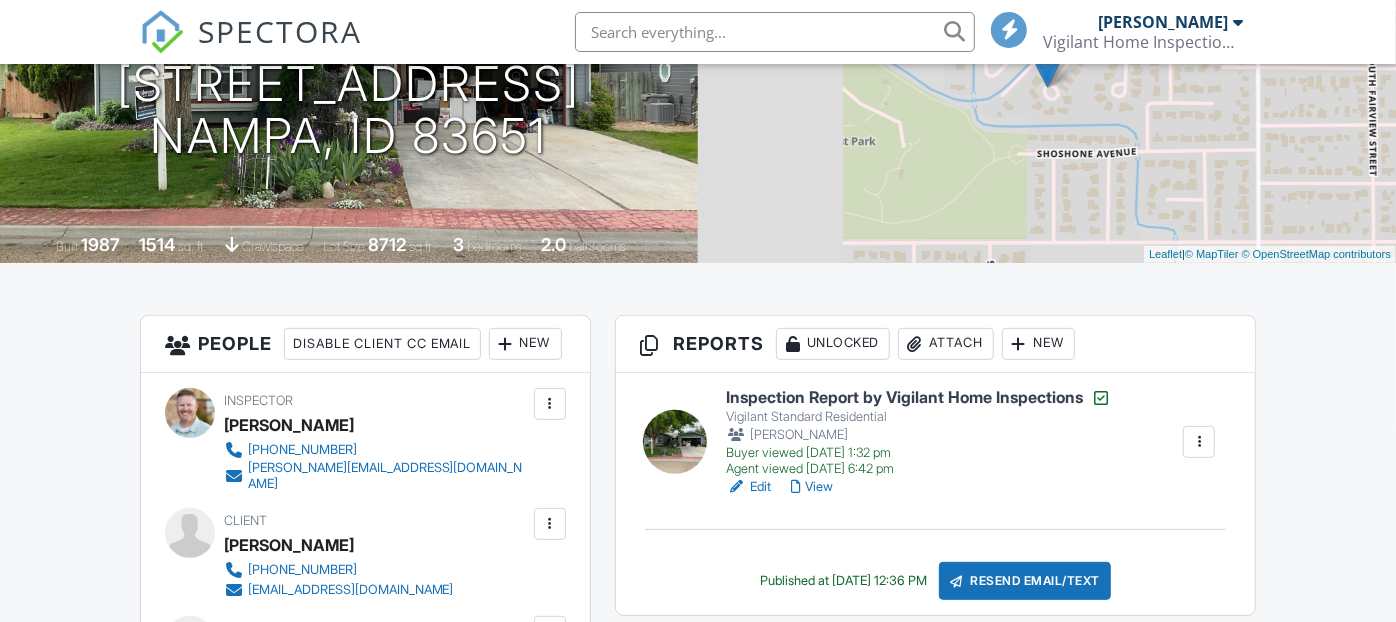 click on "Inspection Report by Vigilant Home Inspections" at bounding box center (918, 398) 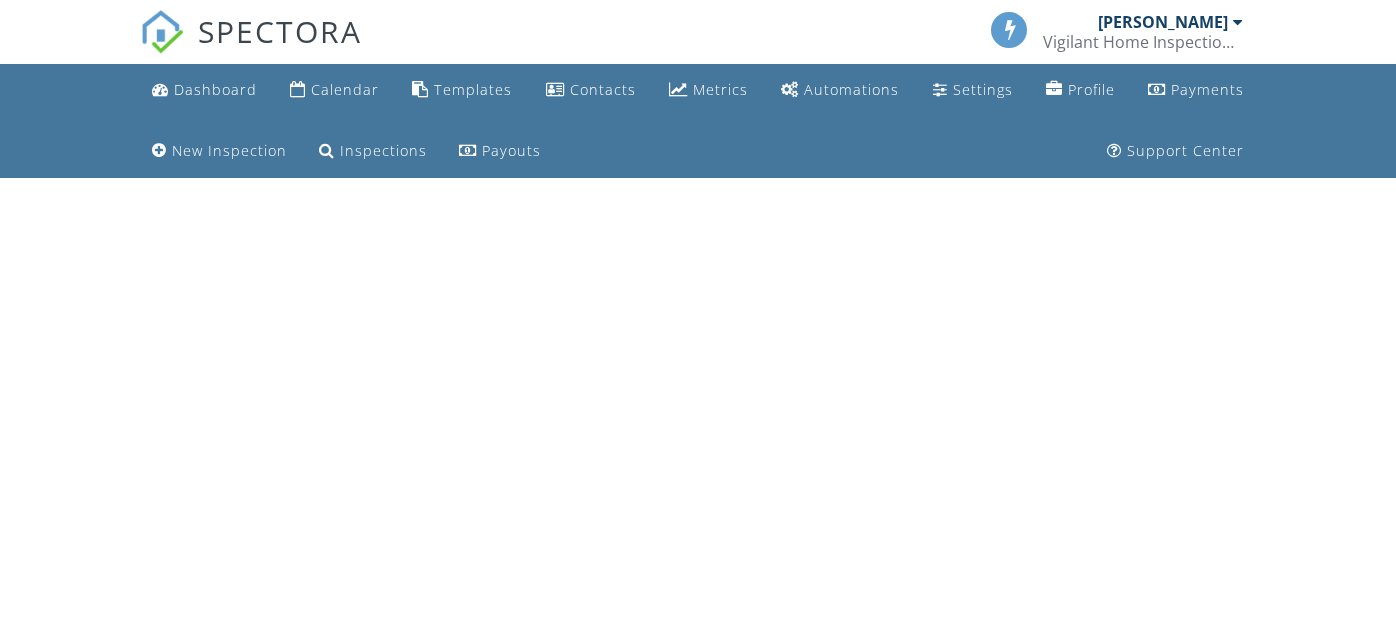 scroll, scrollTop: 0, scrollLeft: 0, axis: both 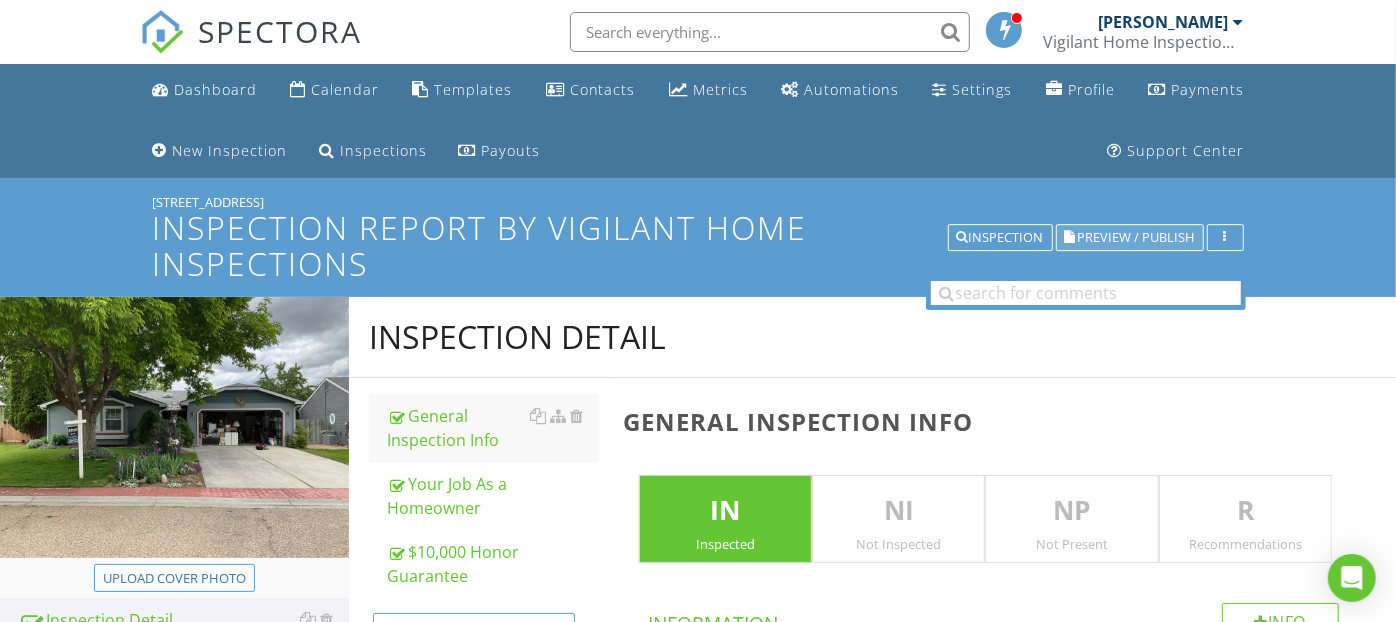 click on "Preview / Publish" at bounding box center [1136, 237] 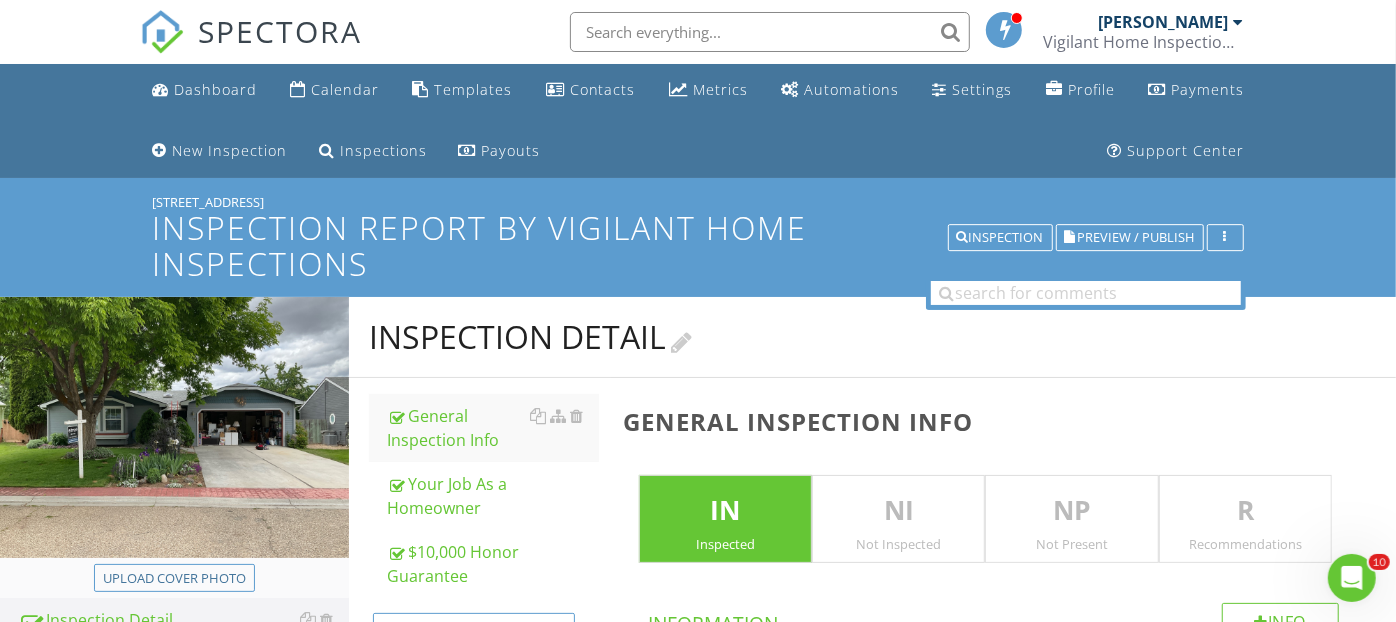 scroll, scrollTop: 0, scrollLeft: 0, axis: both 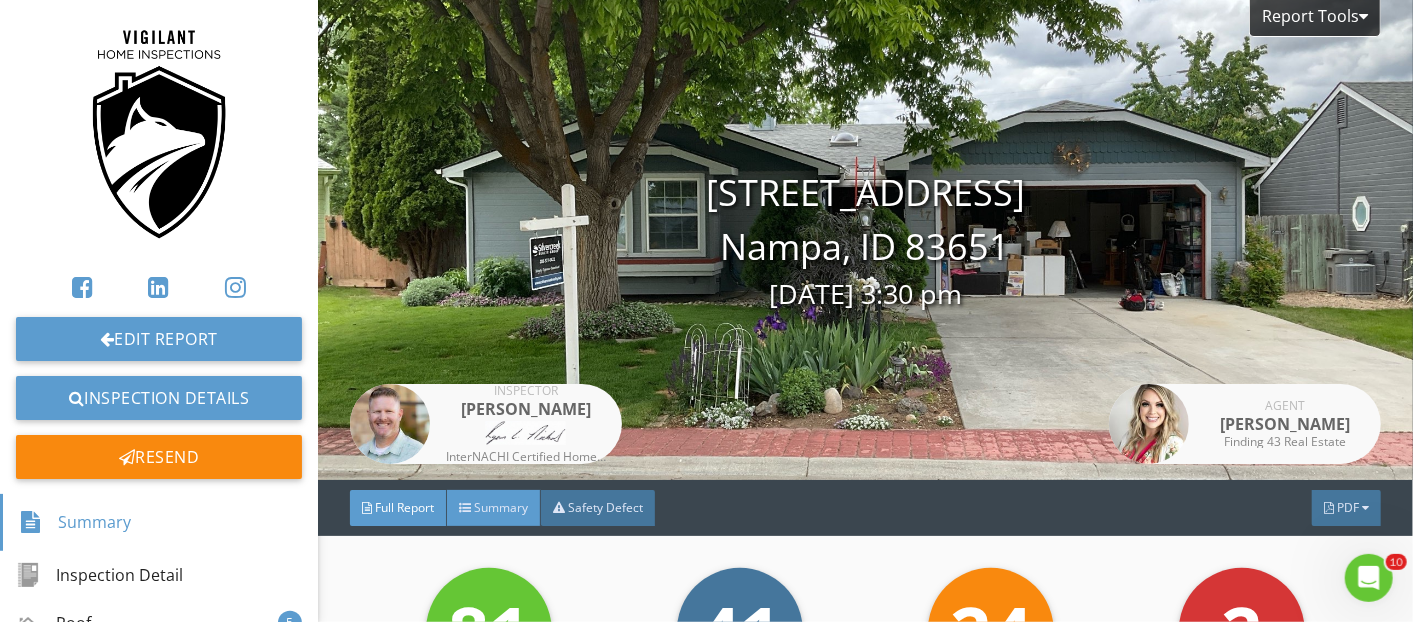 click on "Summary" at bounding box center (501, 507) 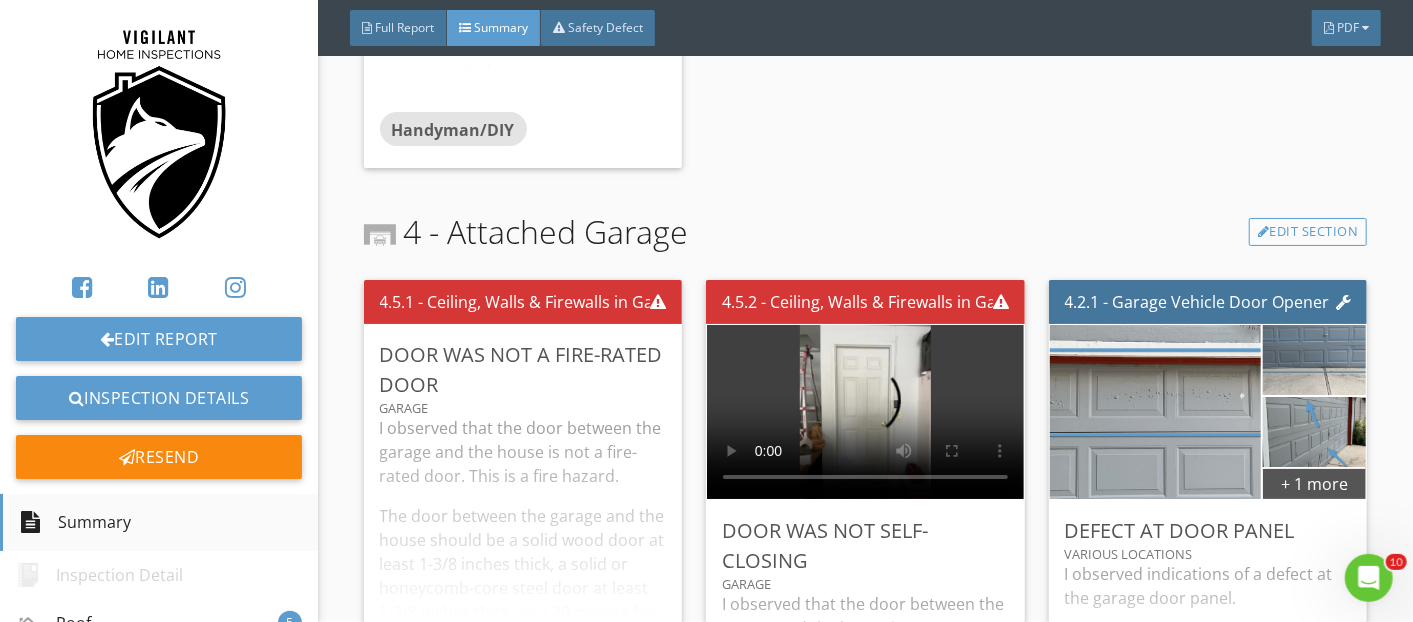 scroll, scrollTop: 4111, scrollLeft: 0, axis: vertical 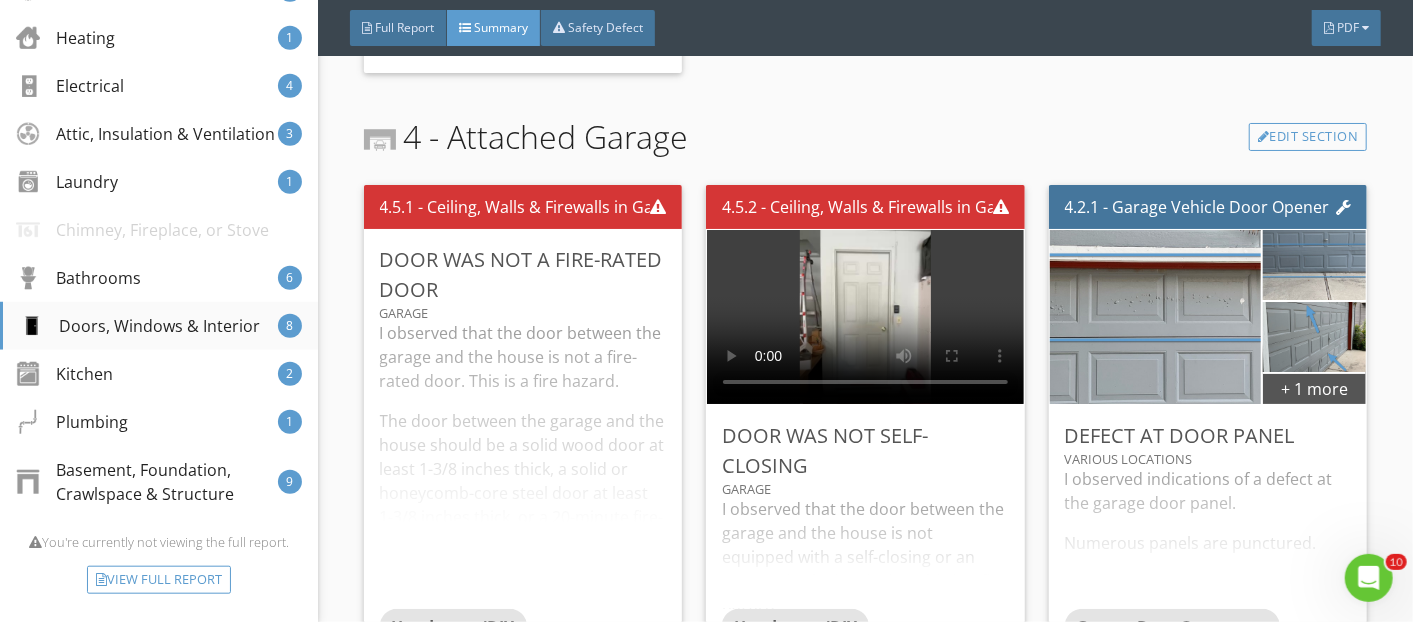 click on "Doors, Windows & Interior" at bounding box center [139, 326] 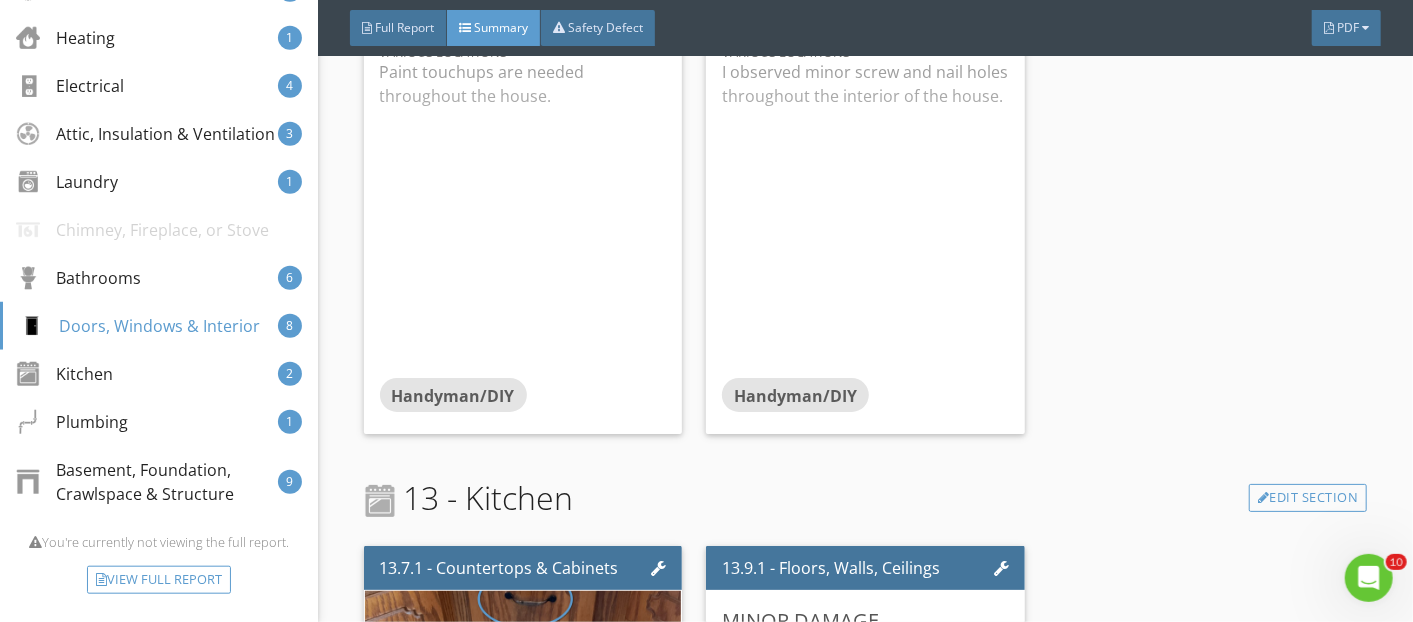 scroll, scrollTop: 12291, scrollLeft: 0, axis: vertical 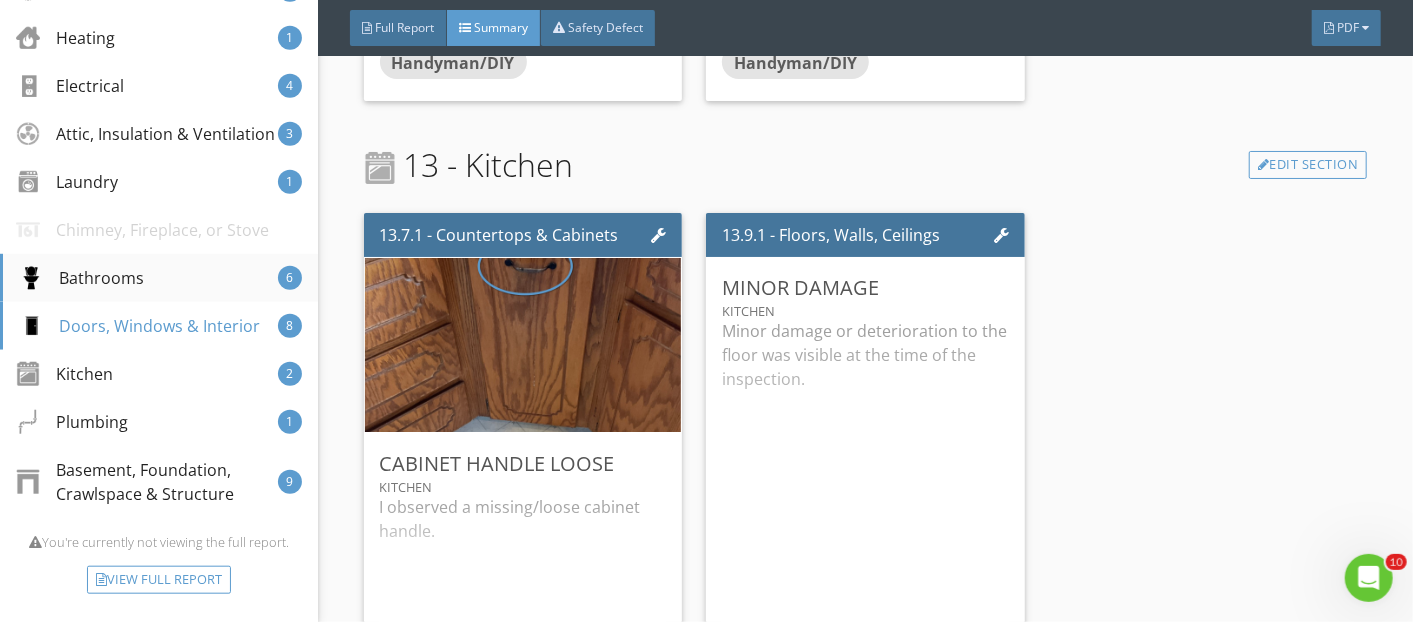 click on "Bathrooms" at bounding box center [81, 278] 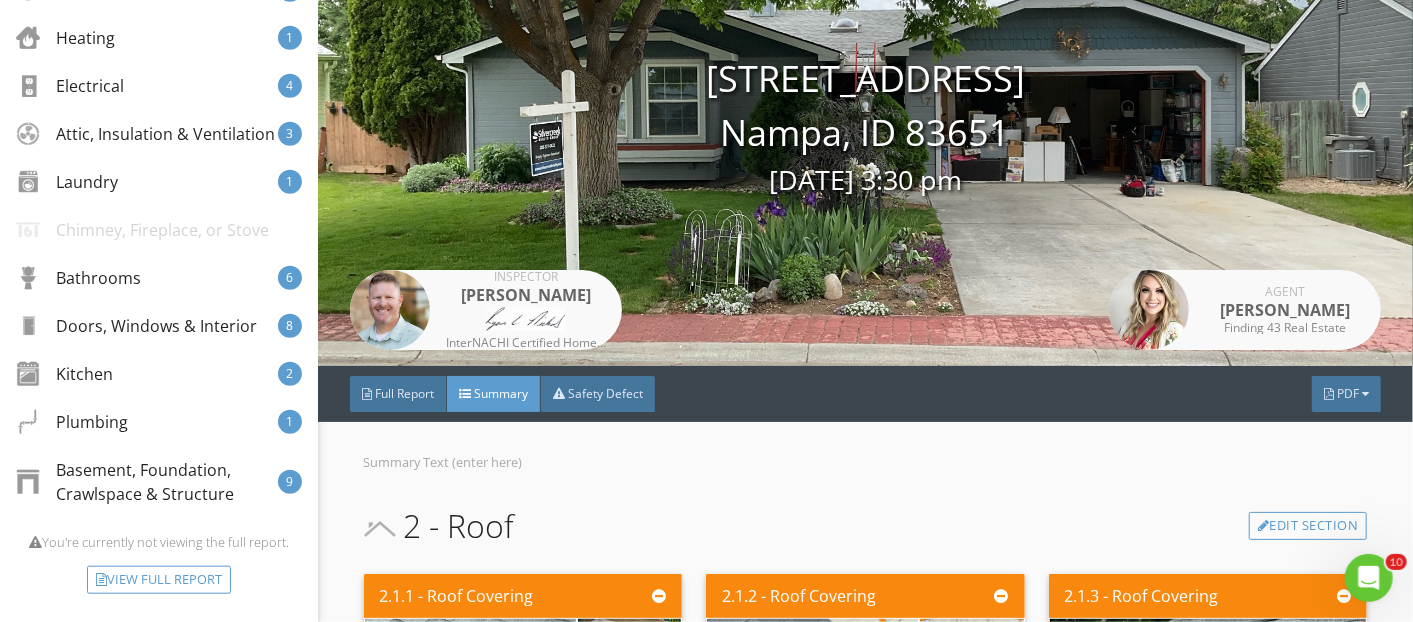 scroll, scrollTop: 222, scrollLeft: 0, axis: vertical 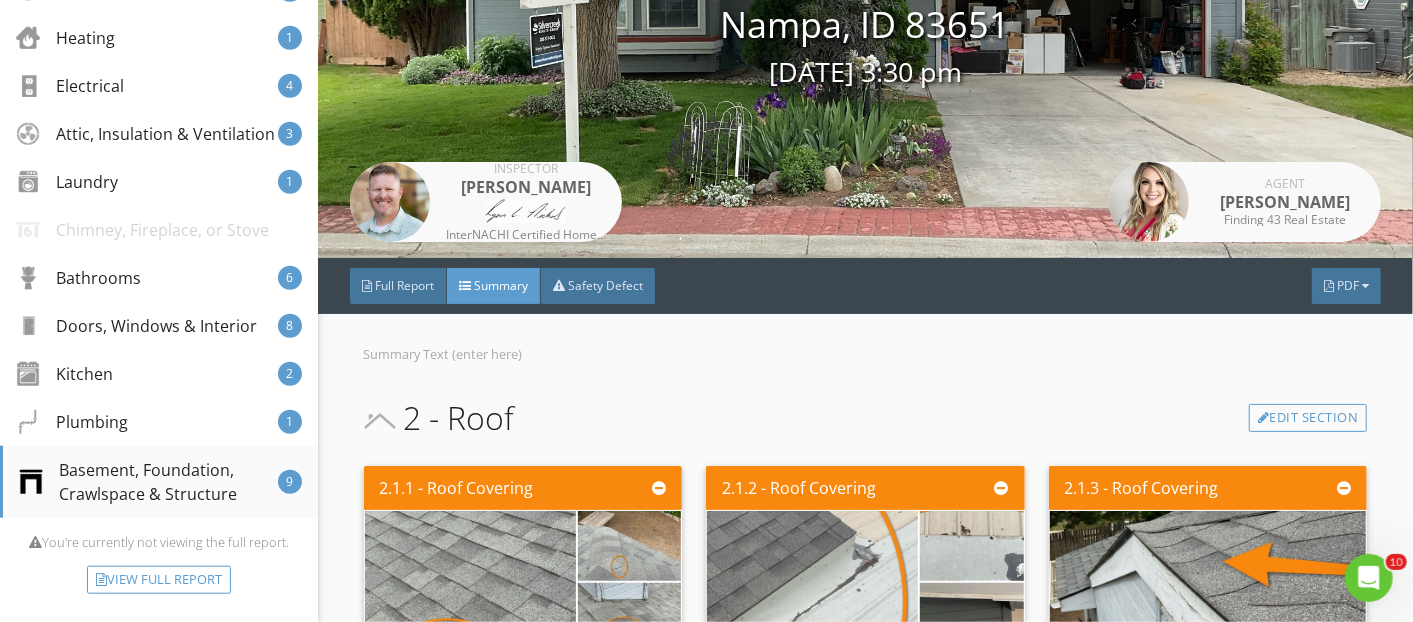 click on "Basement, Foundation, Crawlspace & Structure" at bounding box center [148, 482] 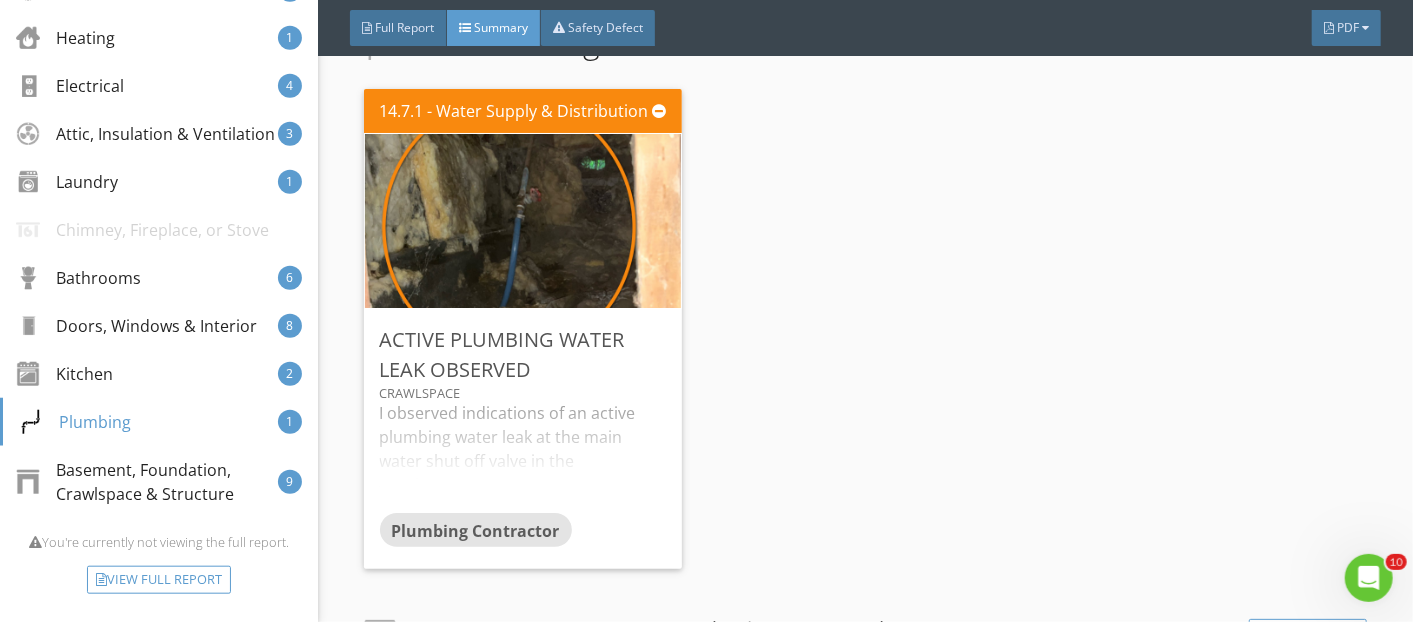 scroll, scrollTop: 13006, scrollLeft: 0, axis: vertical 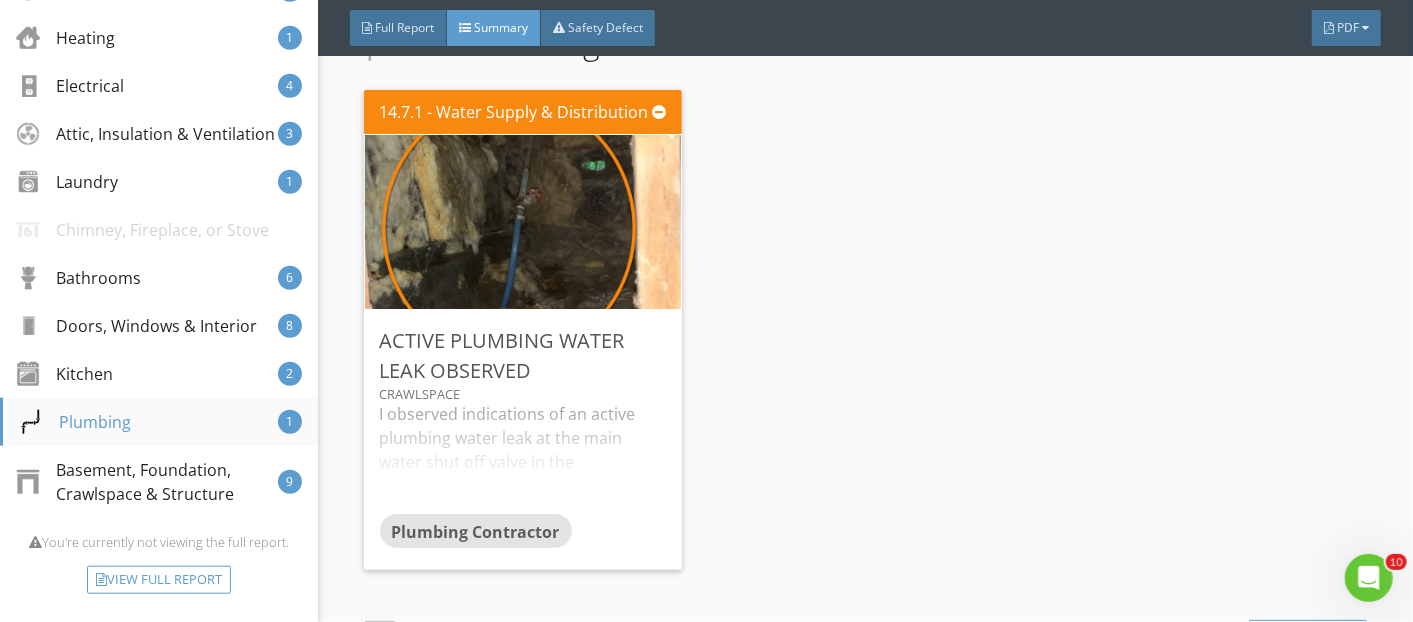 click on "Plumbing" at bounding box center [75, 422] 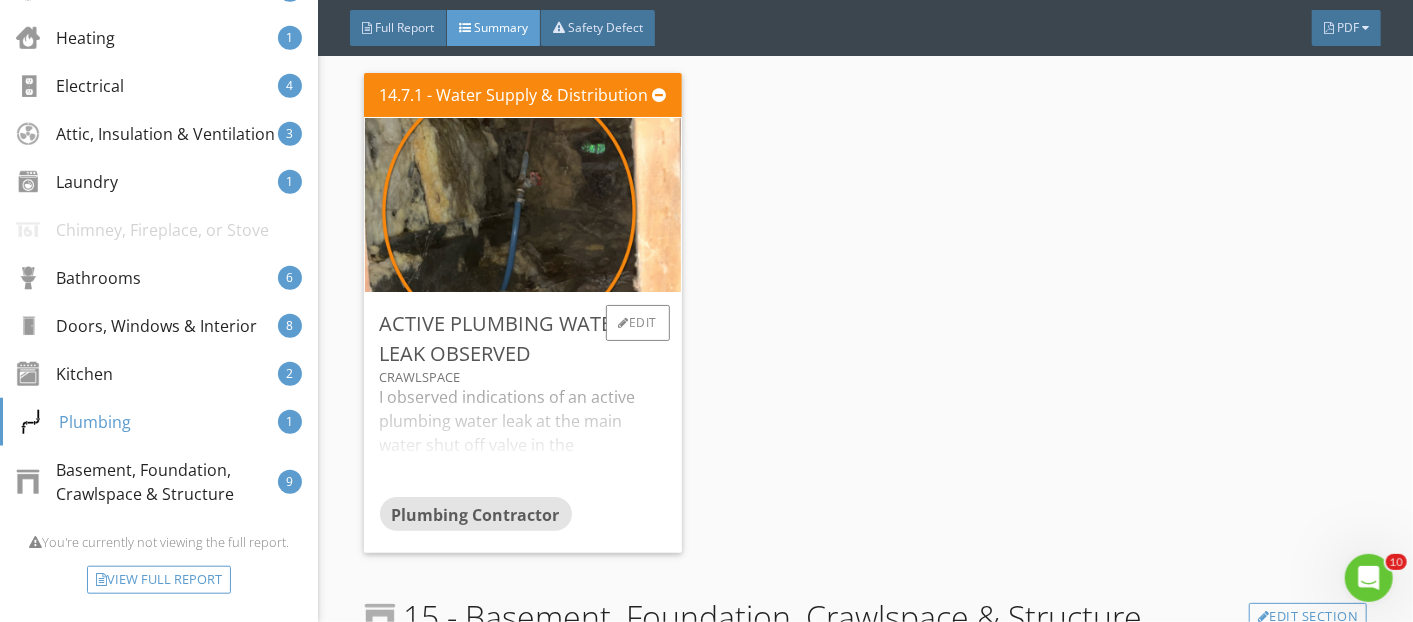 click on "I observed indications of an active plumbing water leak at the main water shut off valve in the crawlspace. Major defect.  Correction and further evaluation is recommended." at bounding box center (523, 441) 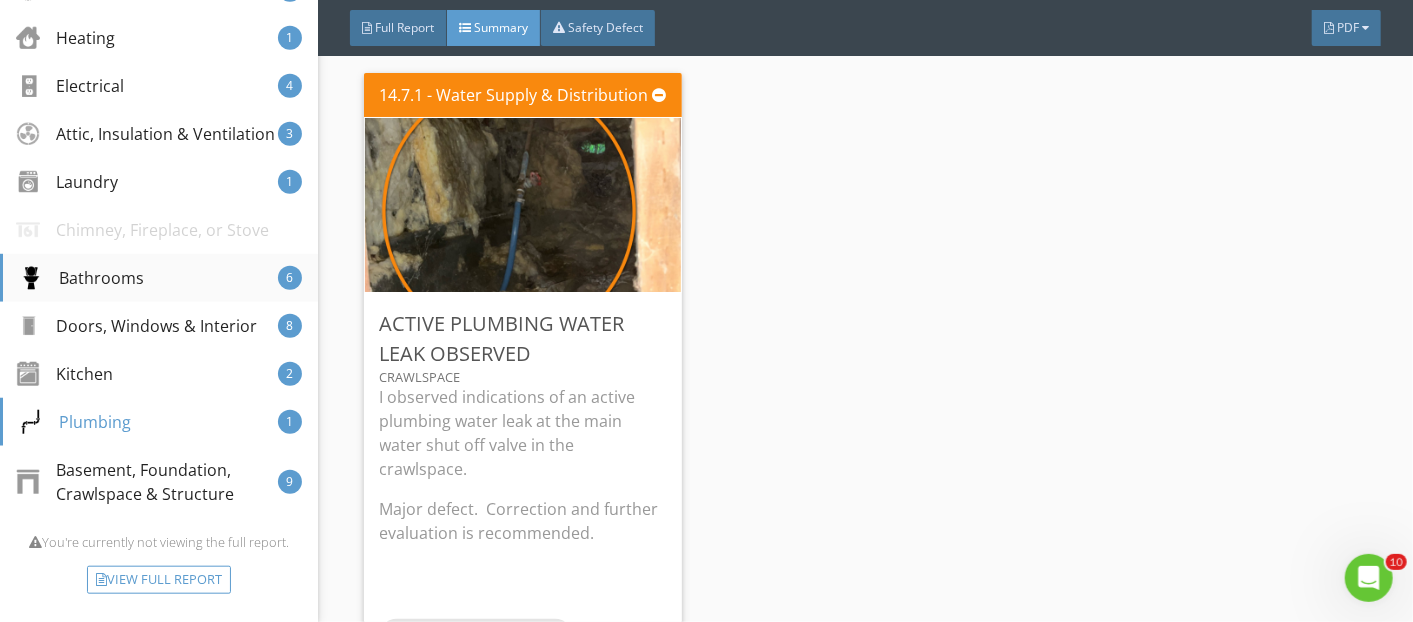 click on "Bathrooms
6" at bounding box center (159, 278) 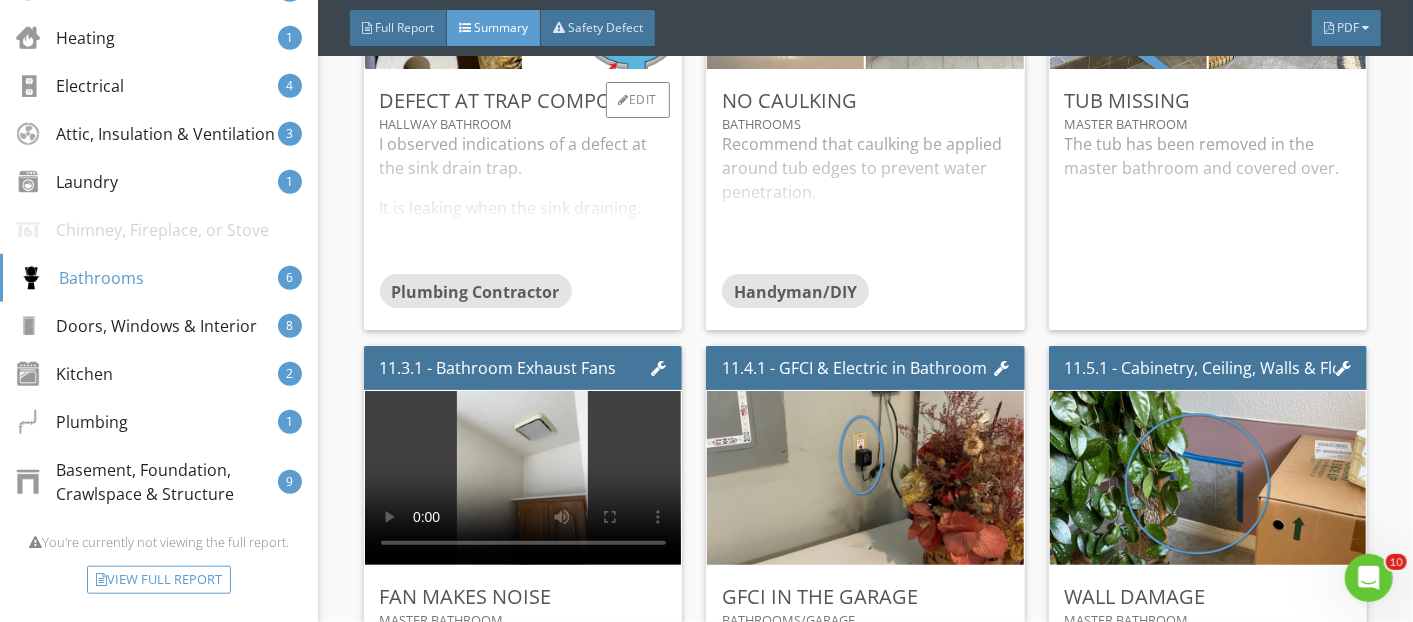 scroll, scrollTop: 9871, scrollLeft: 0, axis: vertical 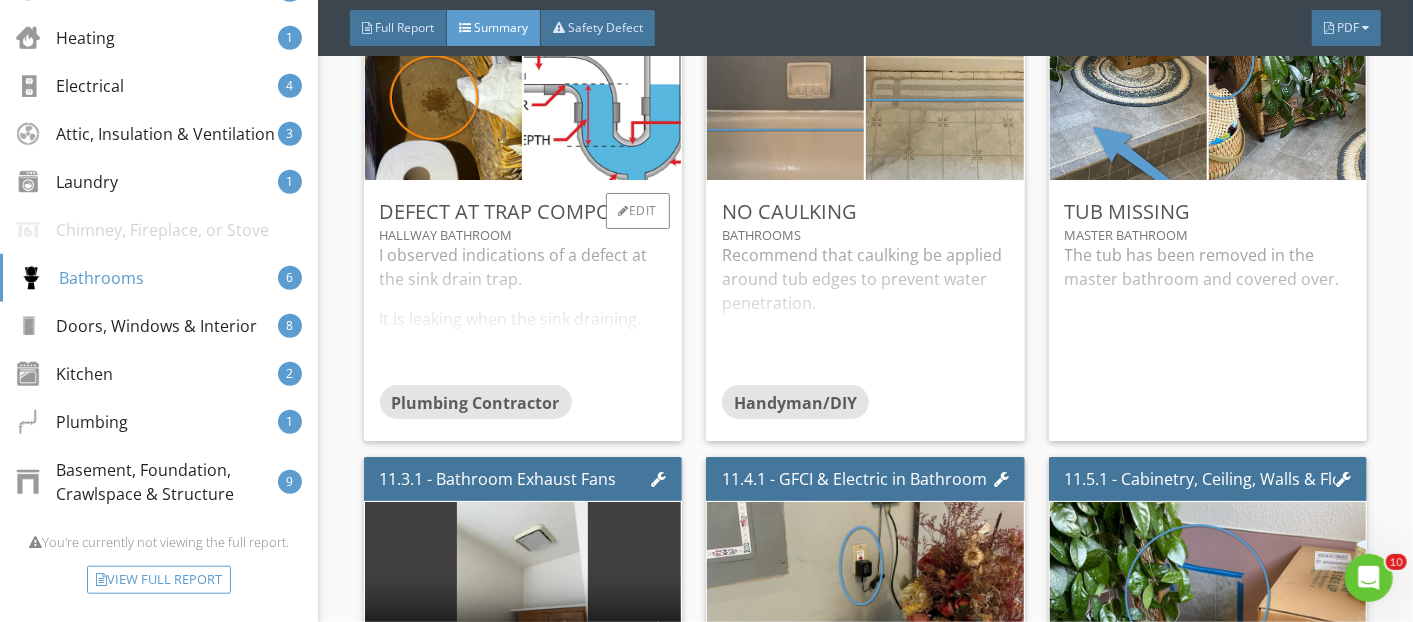 click on "I observed indications of a defect at the sink drain trap.  It is leaking when the sink draining." at bounding box center [523, 314] 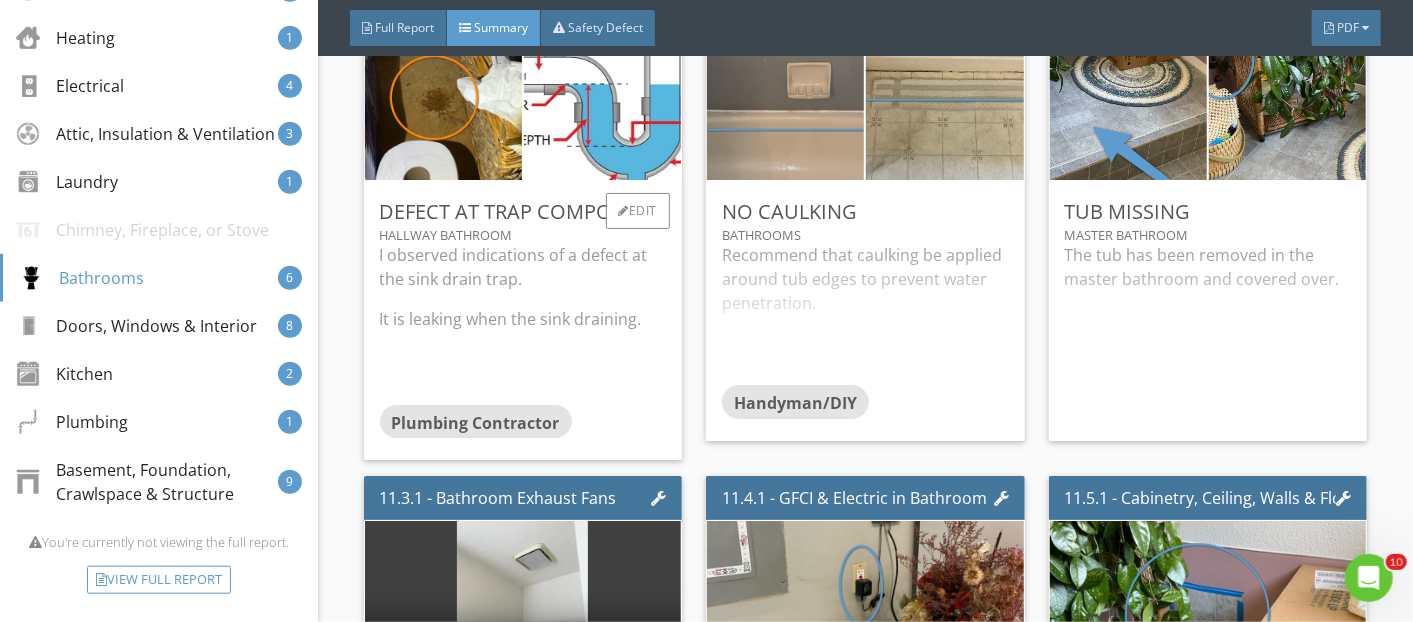 scroll, scrollTop: 9537, scrollLeft: 0, axis: vertical 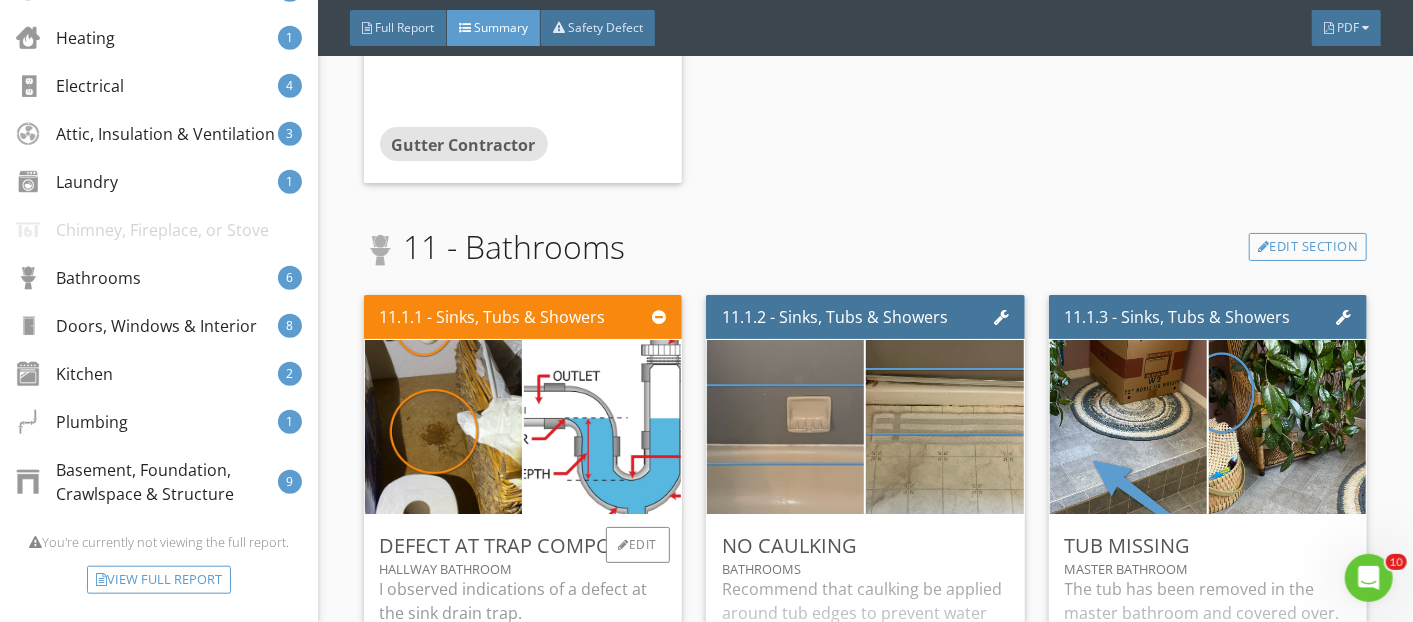 click at bounding box center [602, 427] 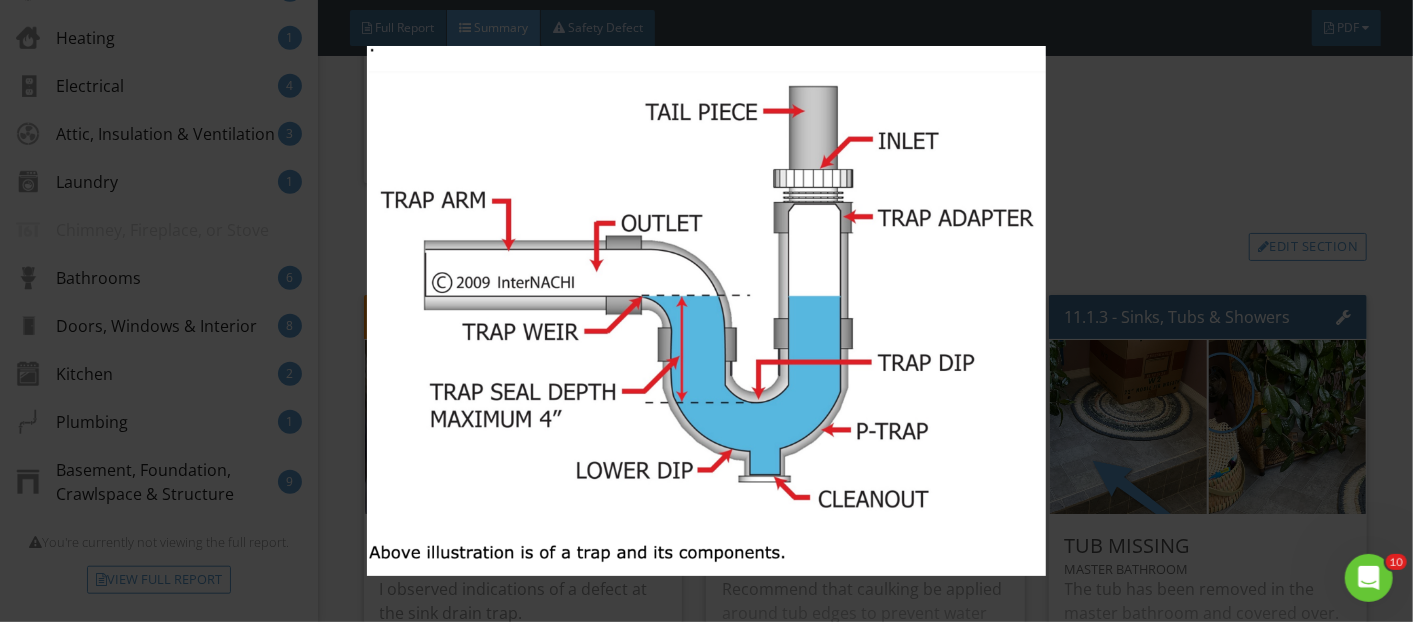 click at bounding box center [707, 311] 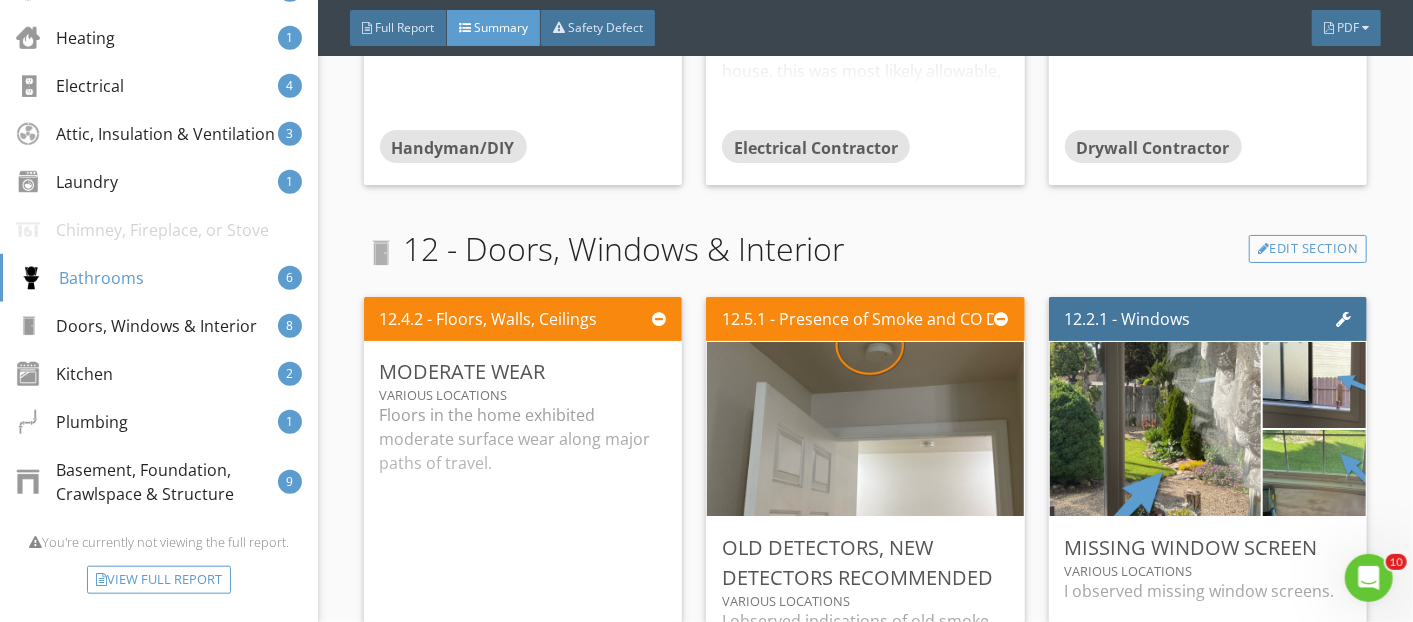 scroll, scrollTop: 10648, scrollLeft: 0, axis: vertical 